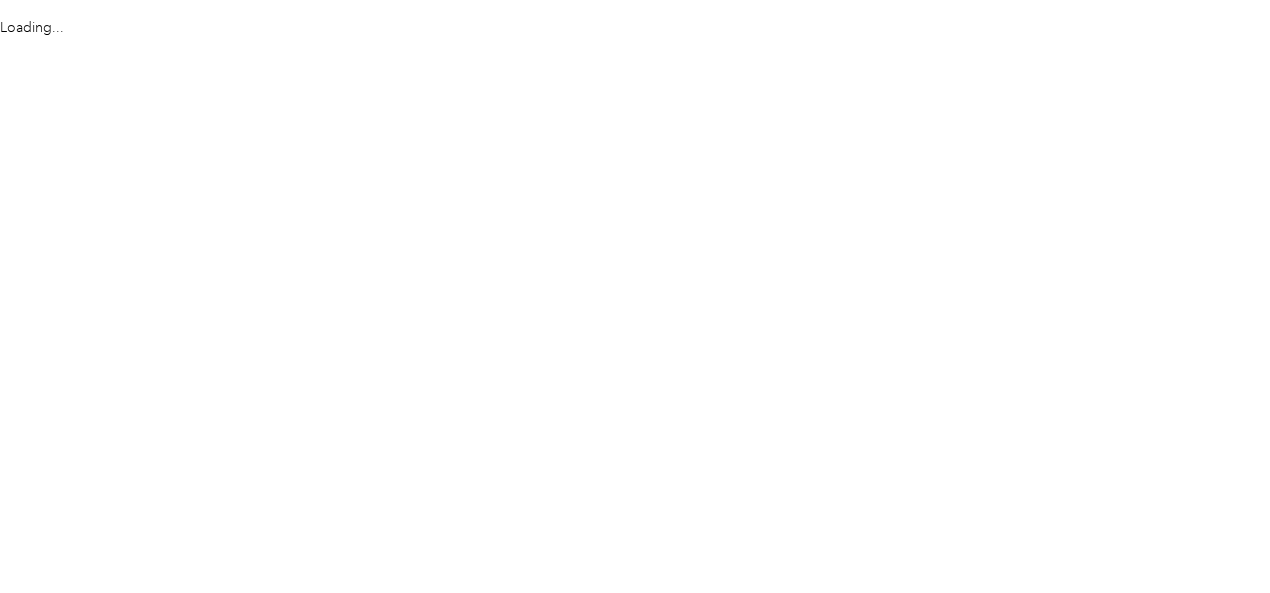 scroll, scrollTop: 0, scrollLeft: 0, axis: both 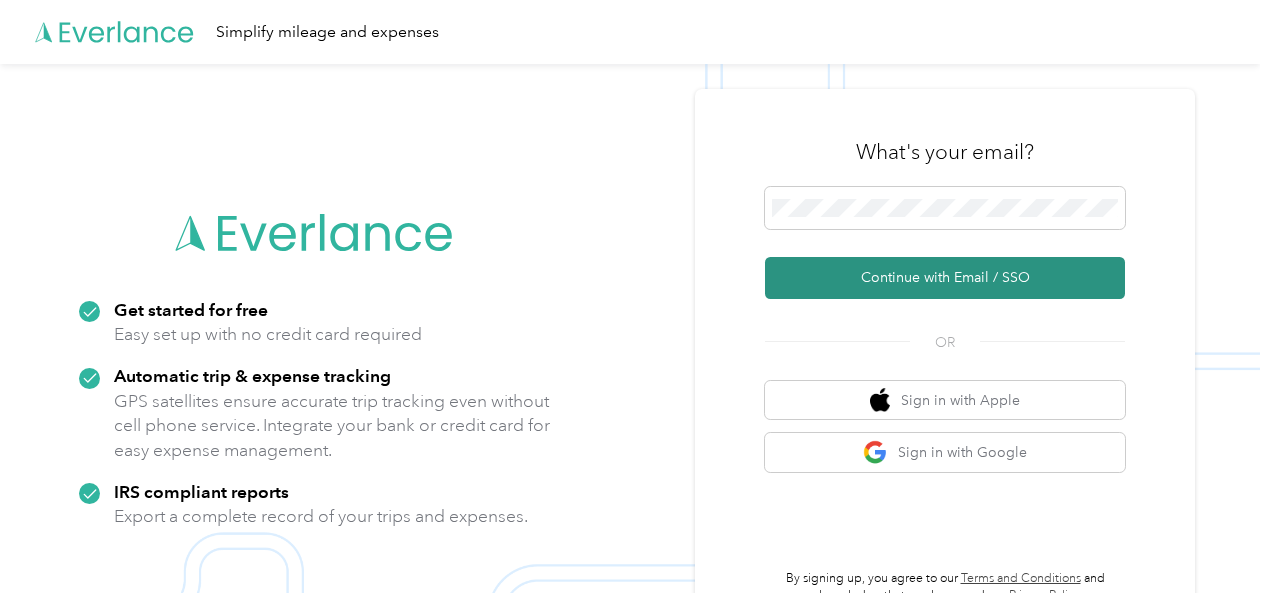 click on "Continue with Email / SSO" at bounding box center [945, 278] 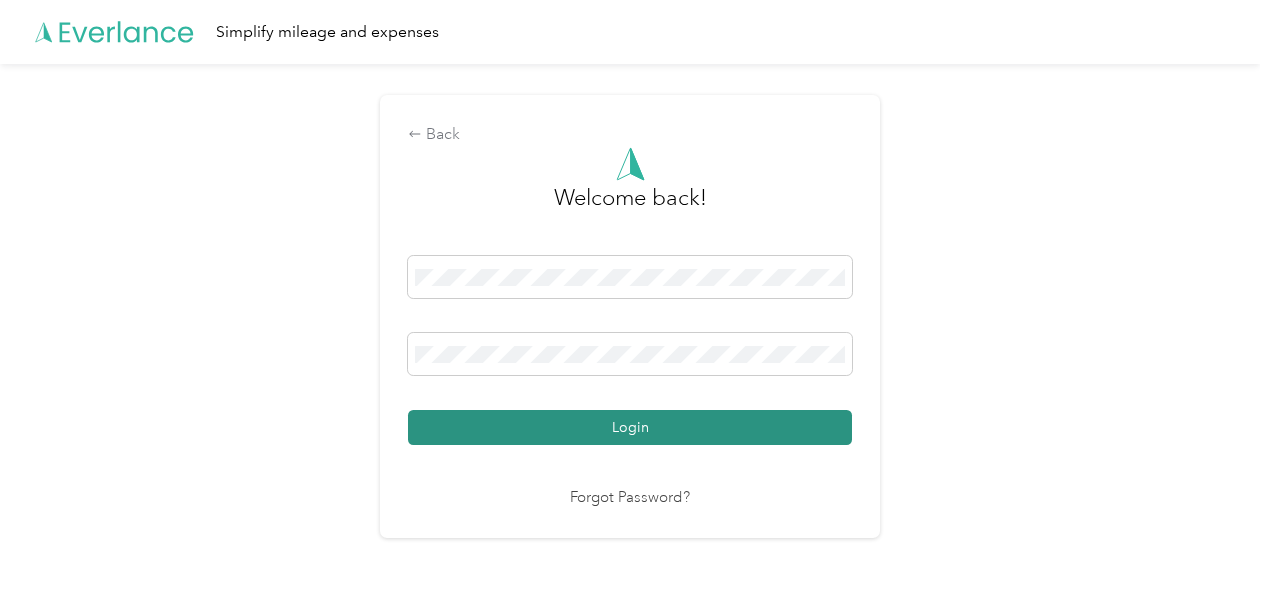 click on "Login" at bounding box center (630, 427) 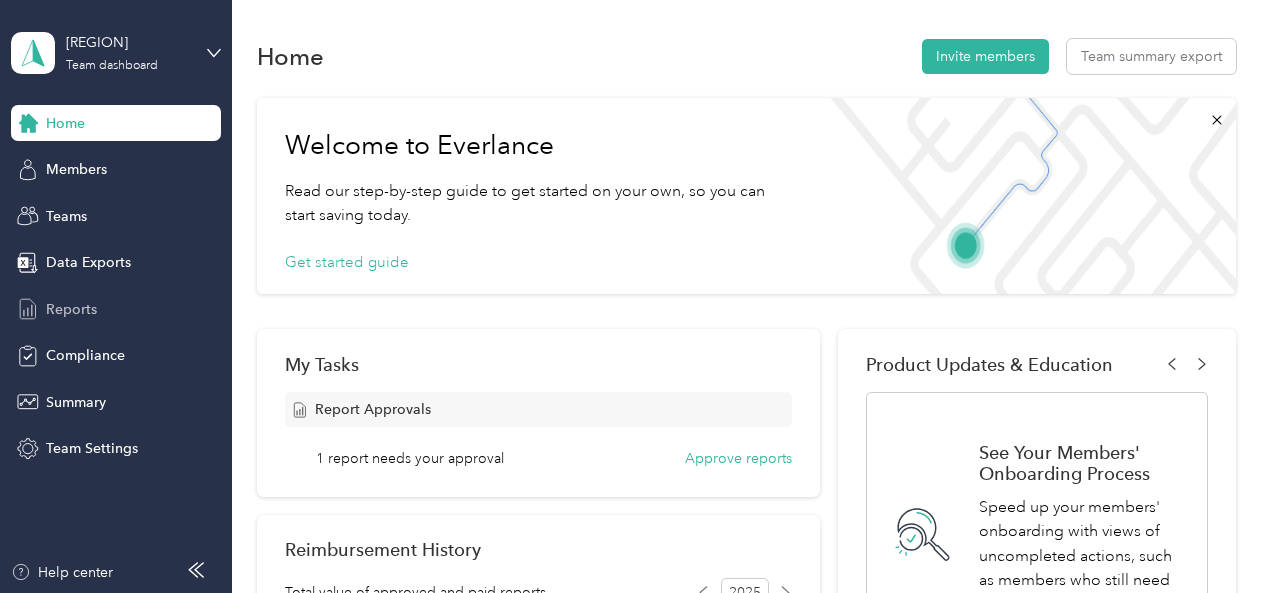 click on "Reports" at bounding box center (71, 309) 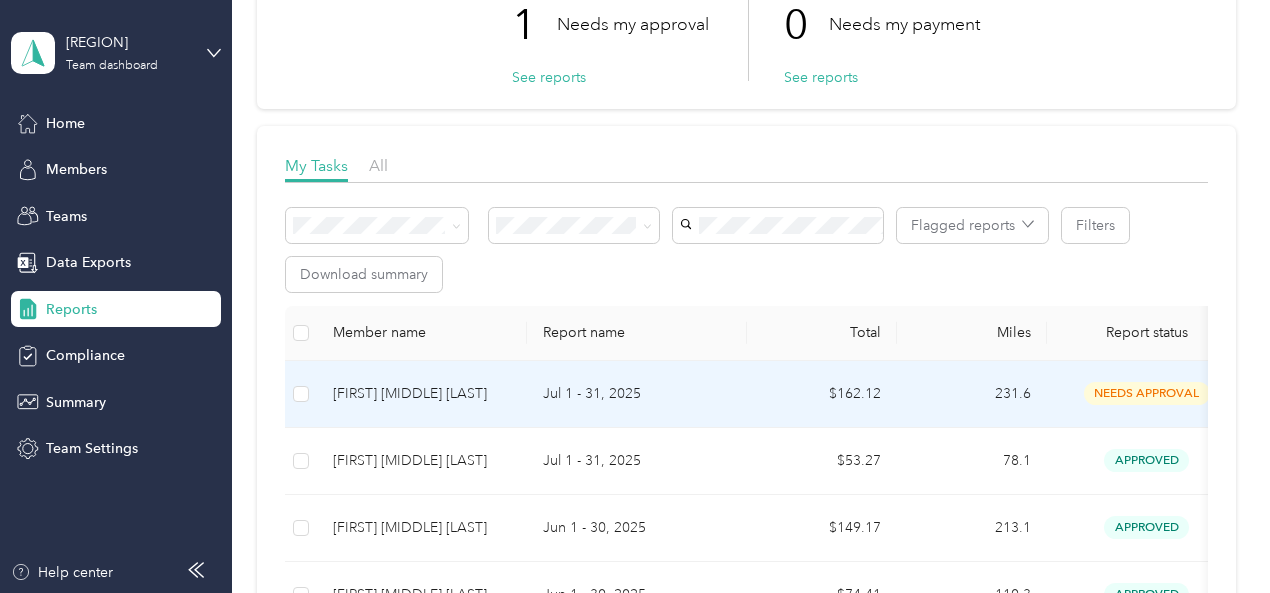 scroll, scrollTop: 173, scrollLeft: 0, axis: vertical 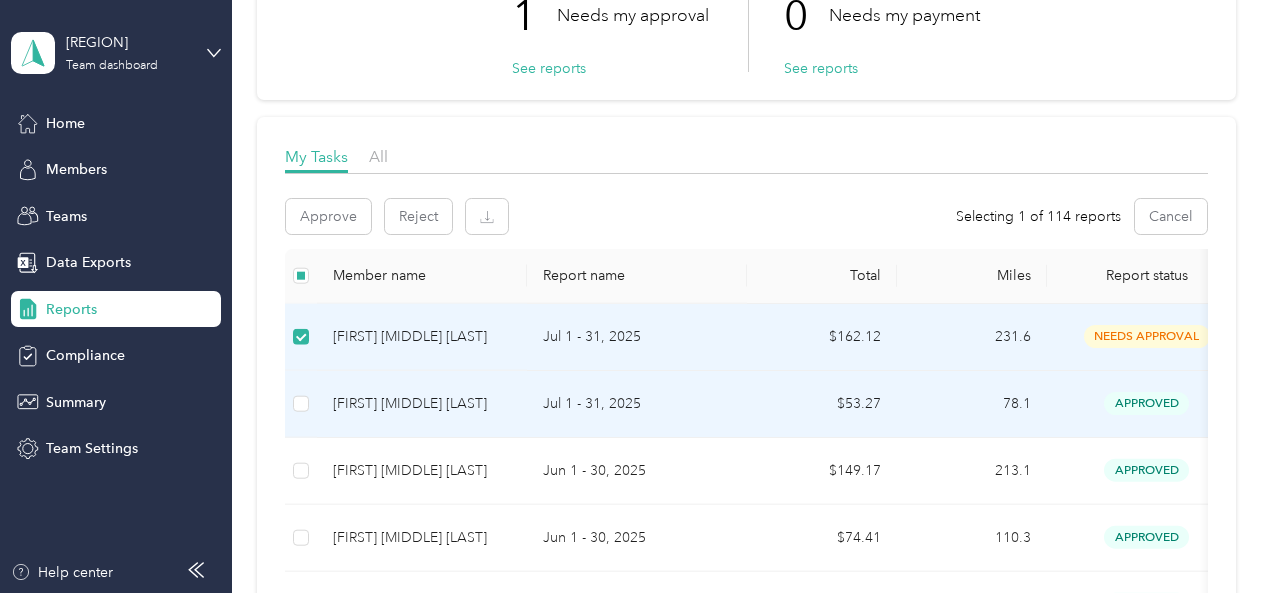 click at bounding box center (301, 403) 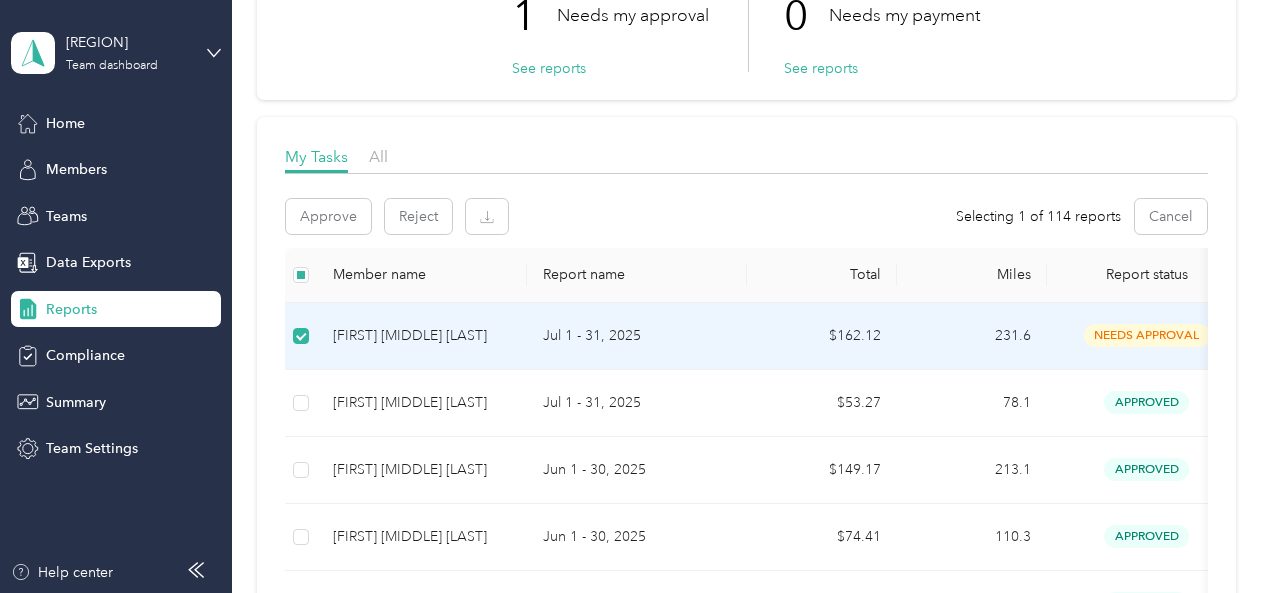 click on "[FIRST] [MIDDLE] [LAST]" at bounding box center (422, 336) 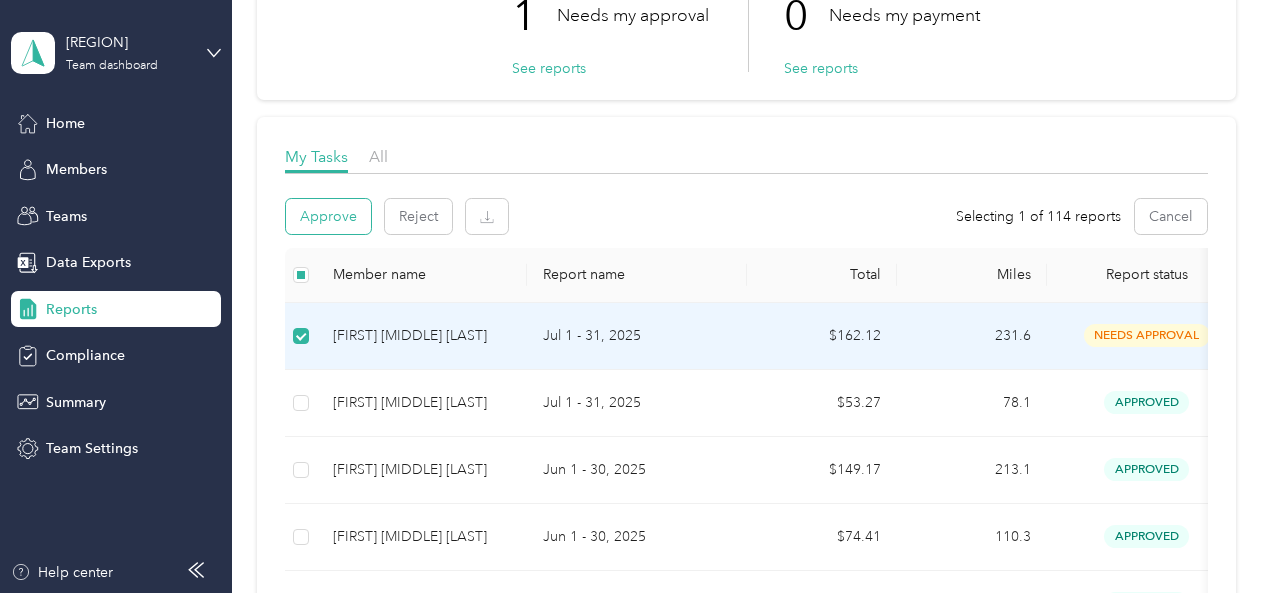 click on "Approve" at bounding box center [328, 216] 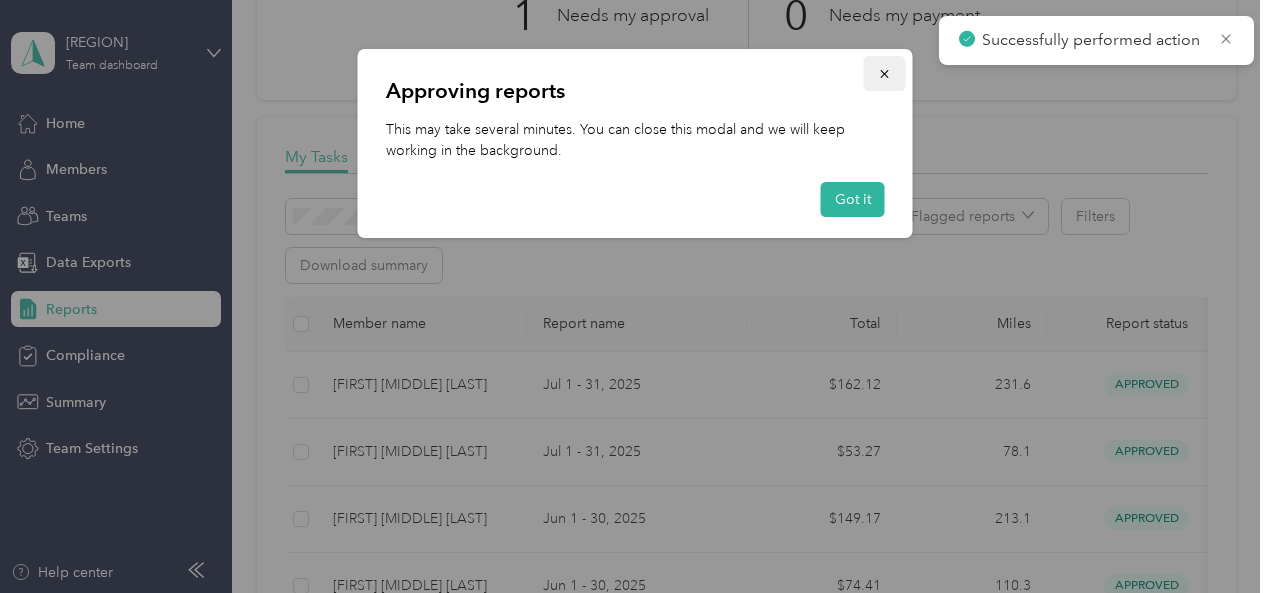 click 